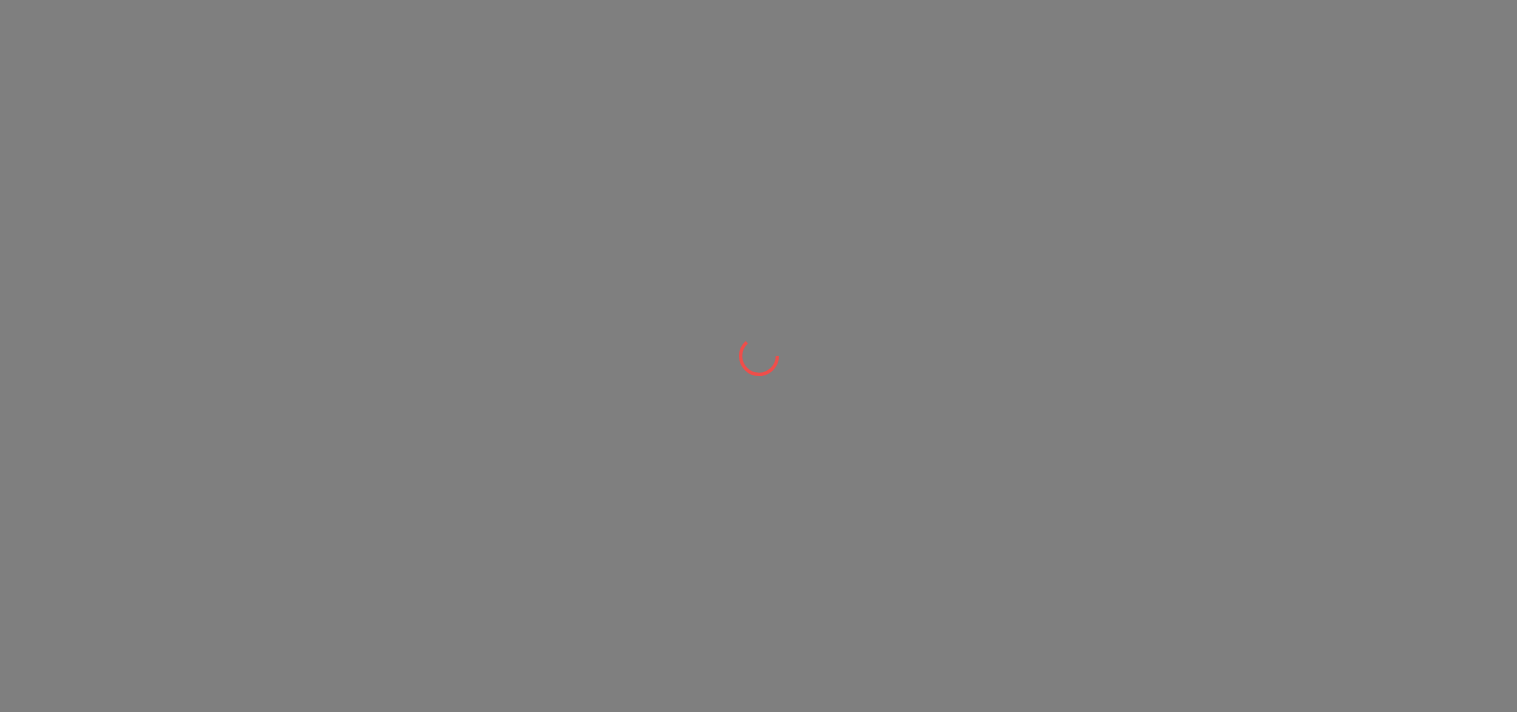 scroll, scrollTop: 0, scrollLeft: 0, axis: both 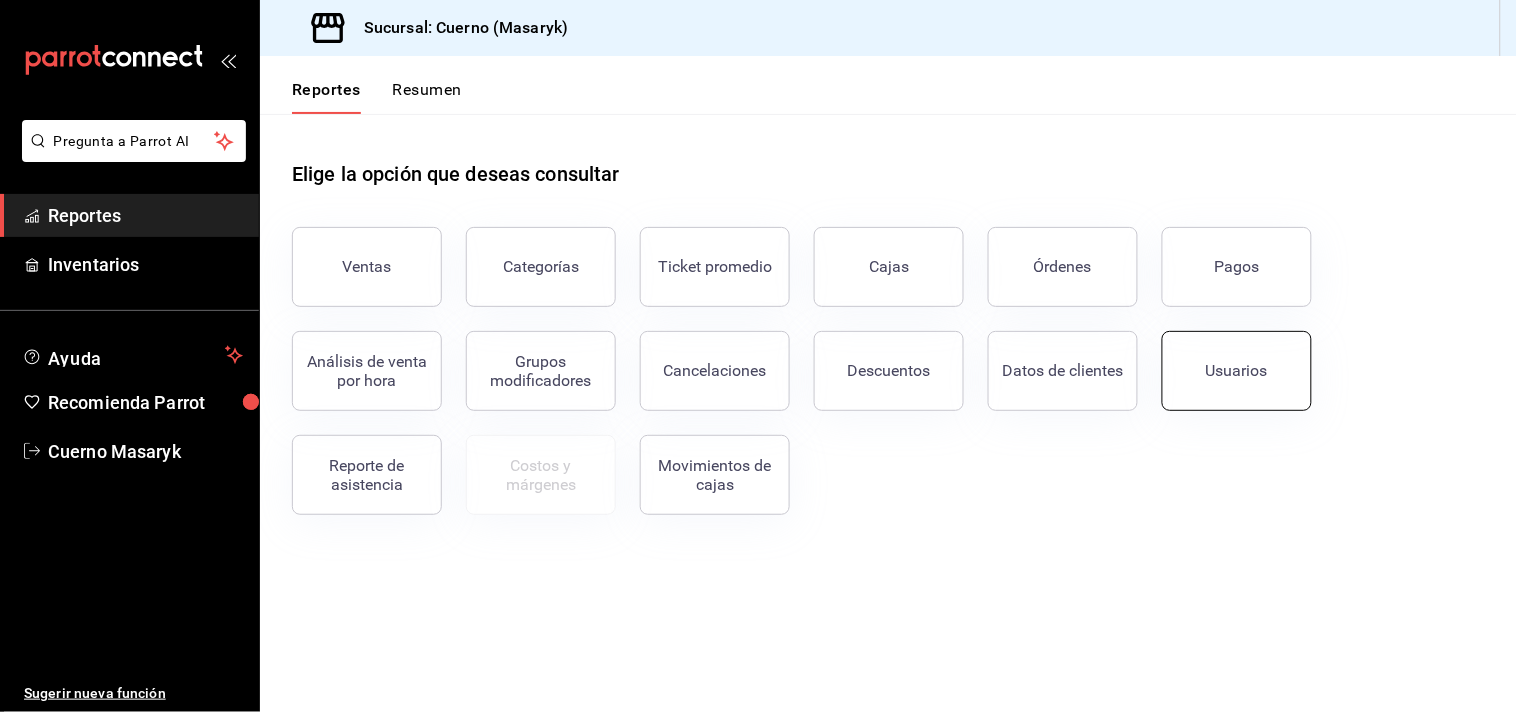 click on "Usuarios" at bounding box center (1237, 371) 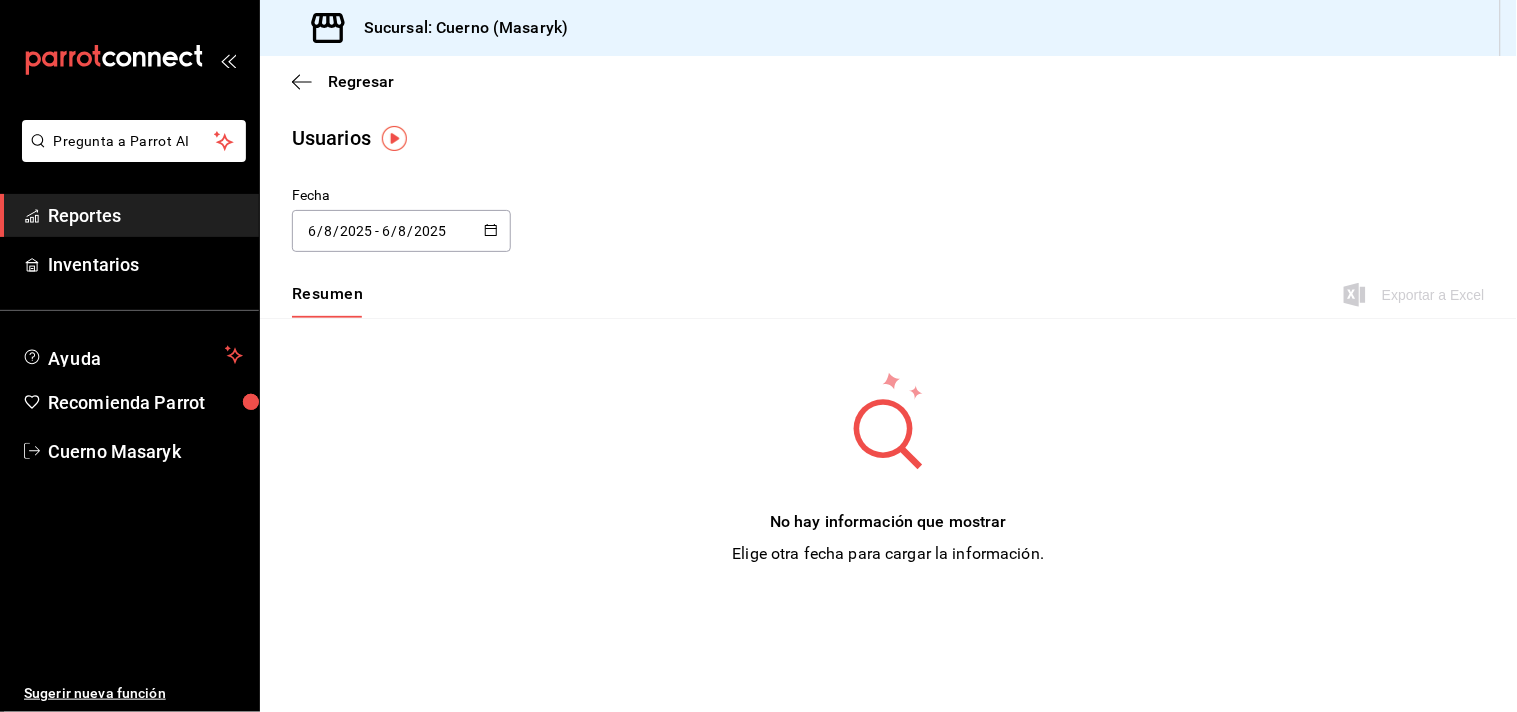 click 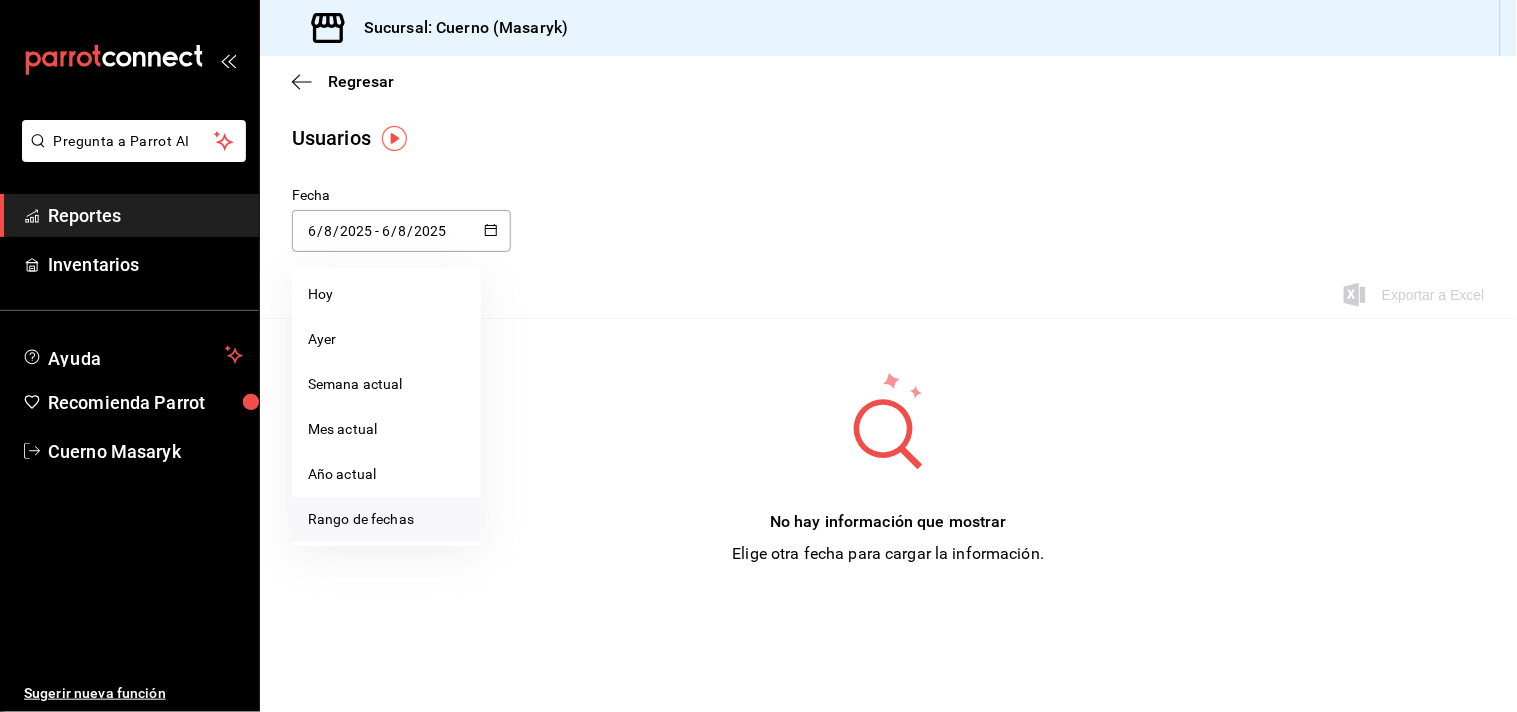 click on "Rango de fechas" at bounding box center [386, 519] 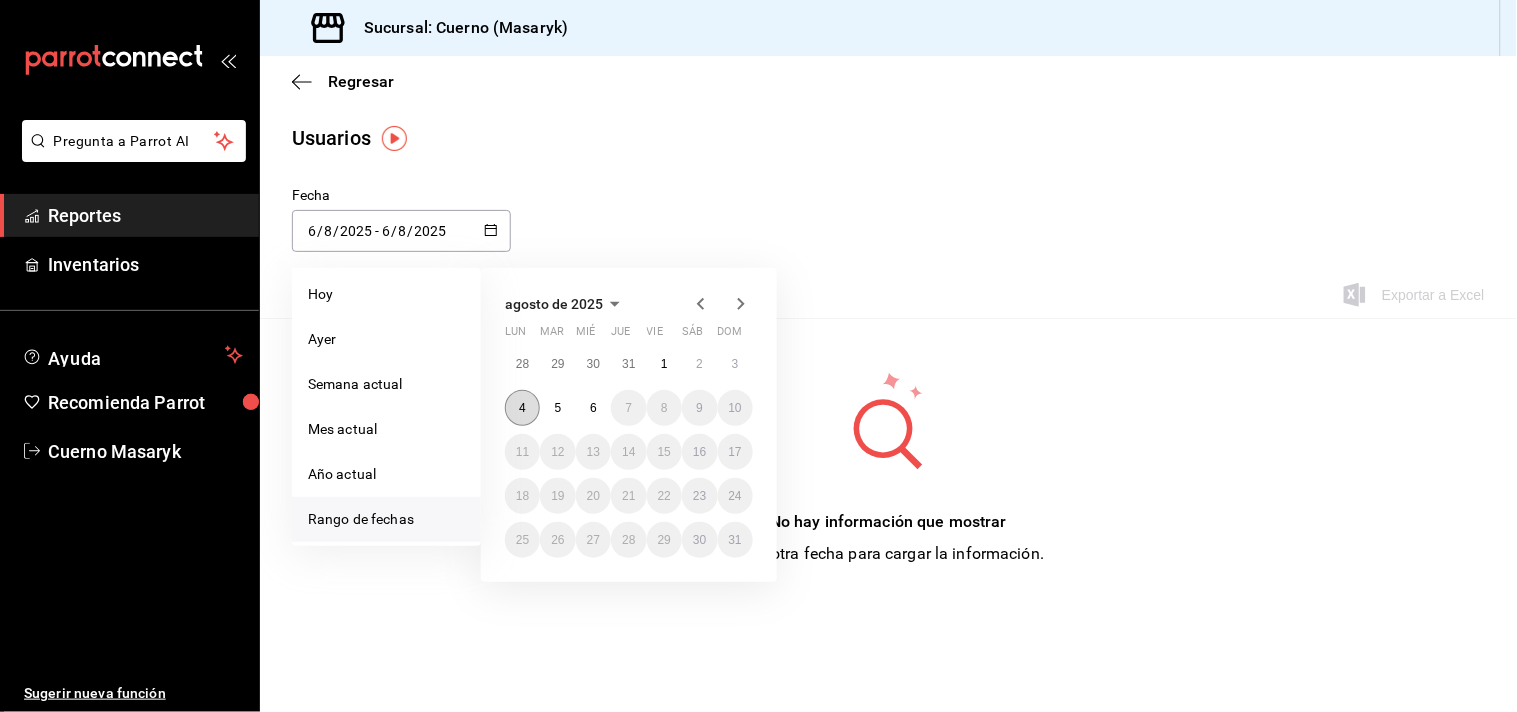 click on "4" at bounding box center (522, 408) 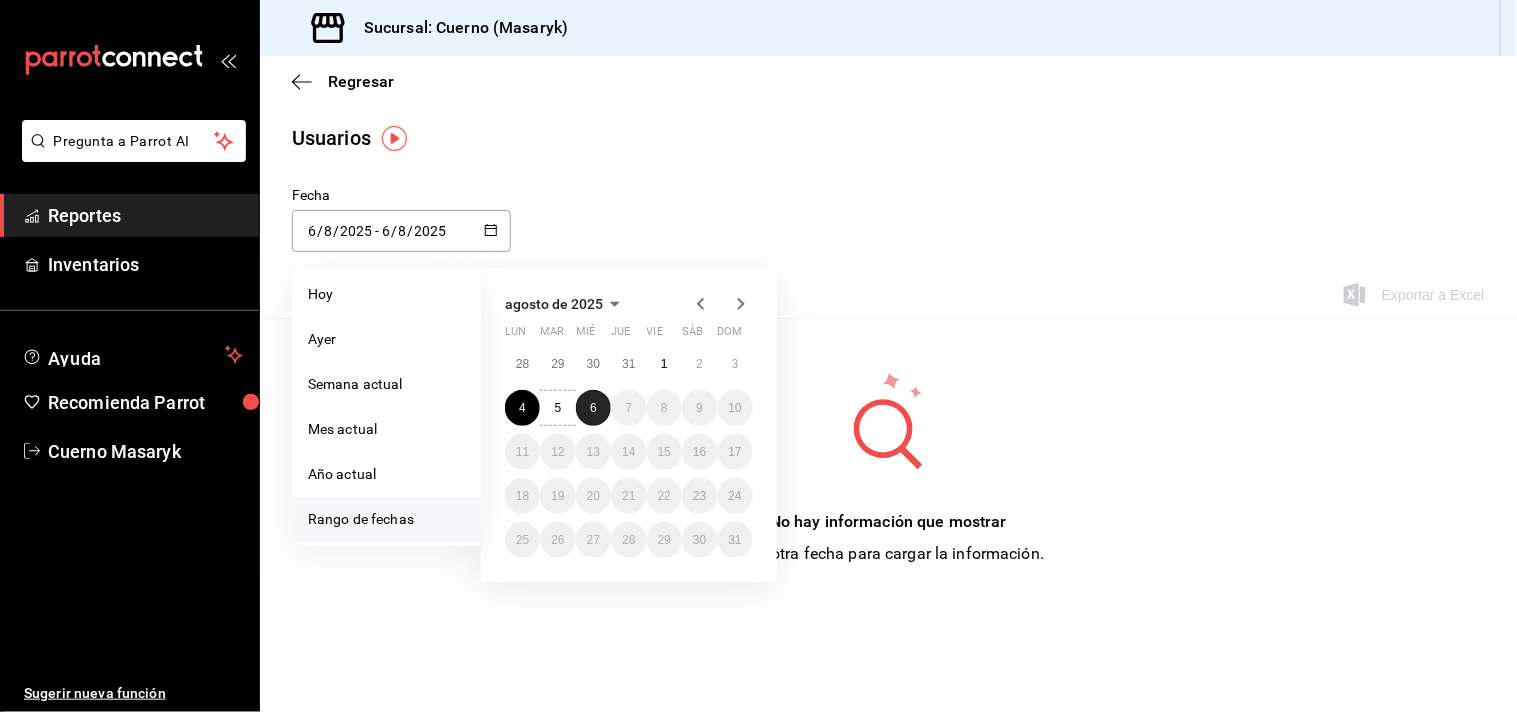click on "6" at bounding box center [593, 408] 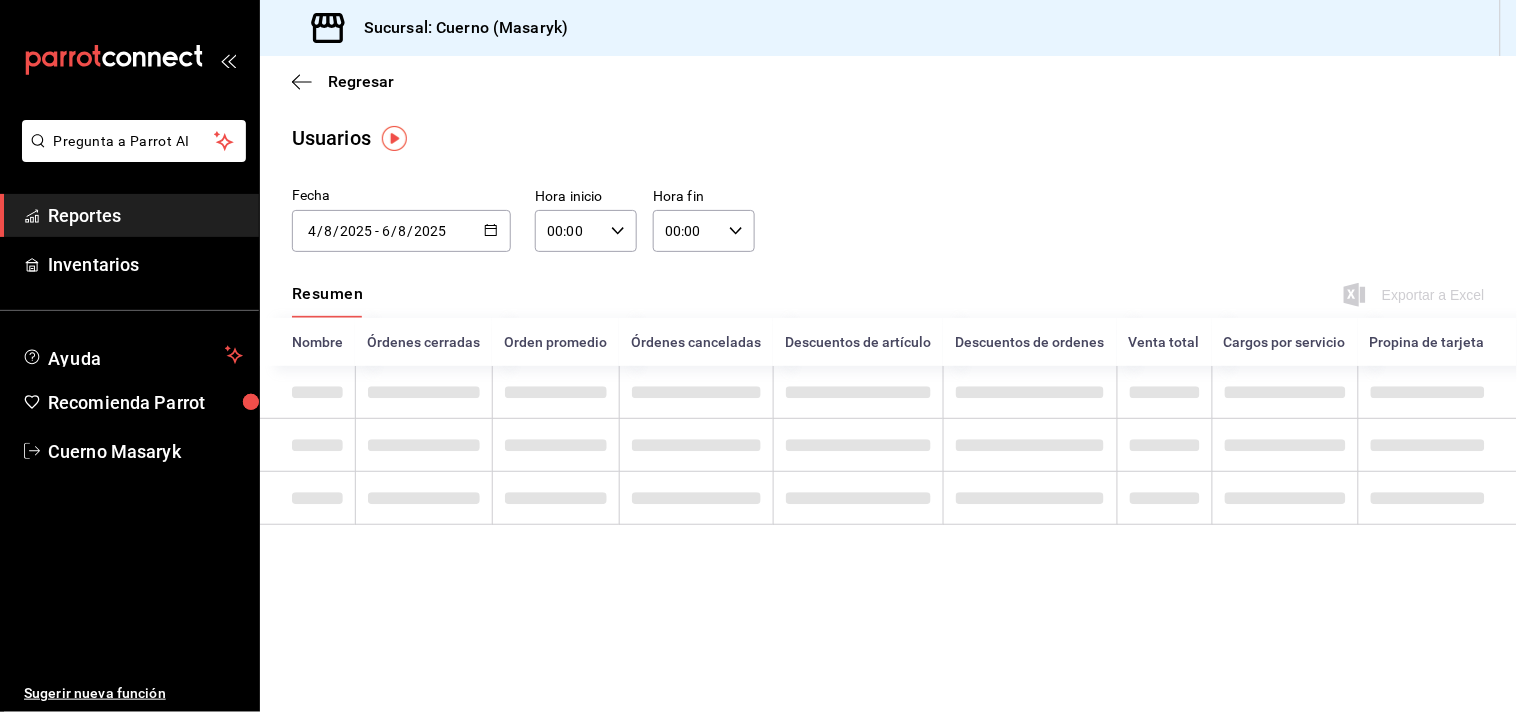 type on "2025-08-04" 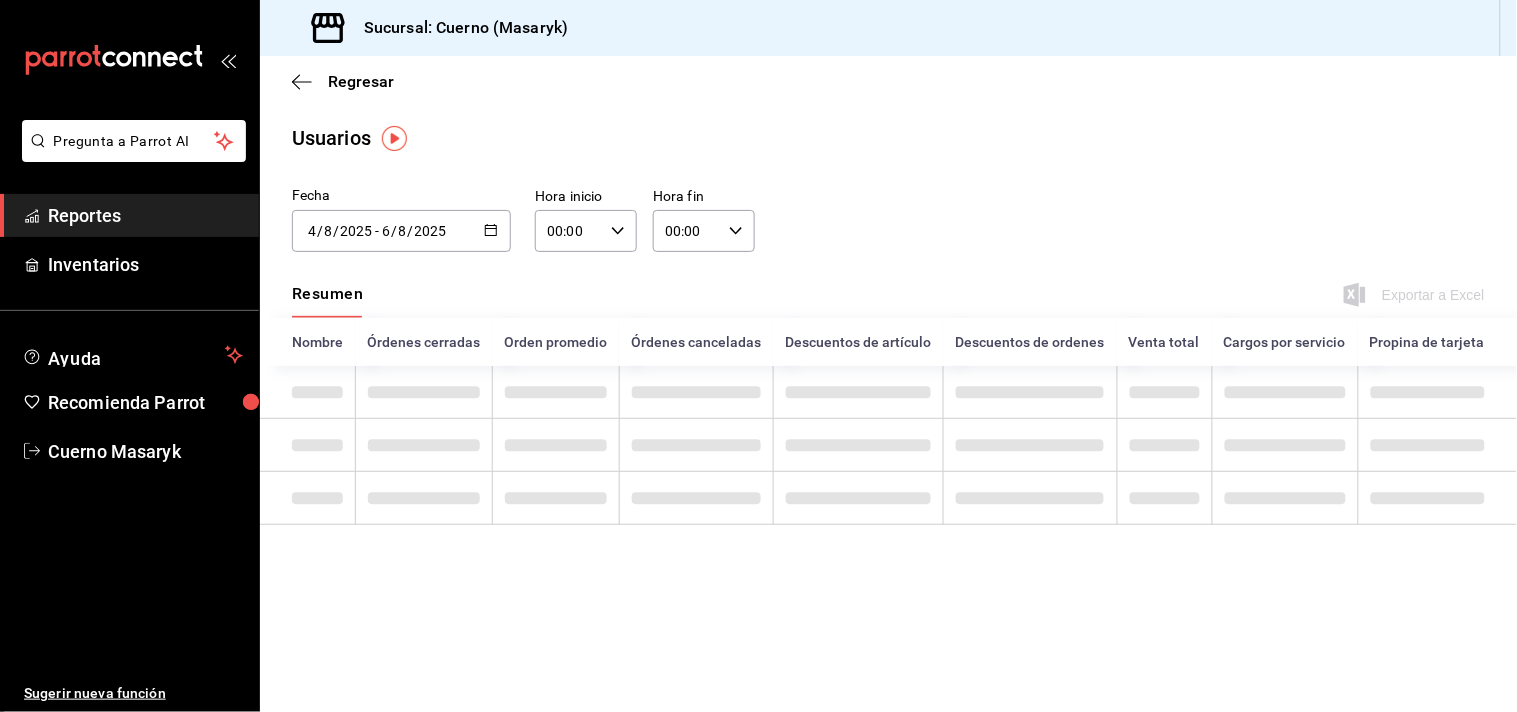 type on "4" 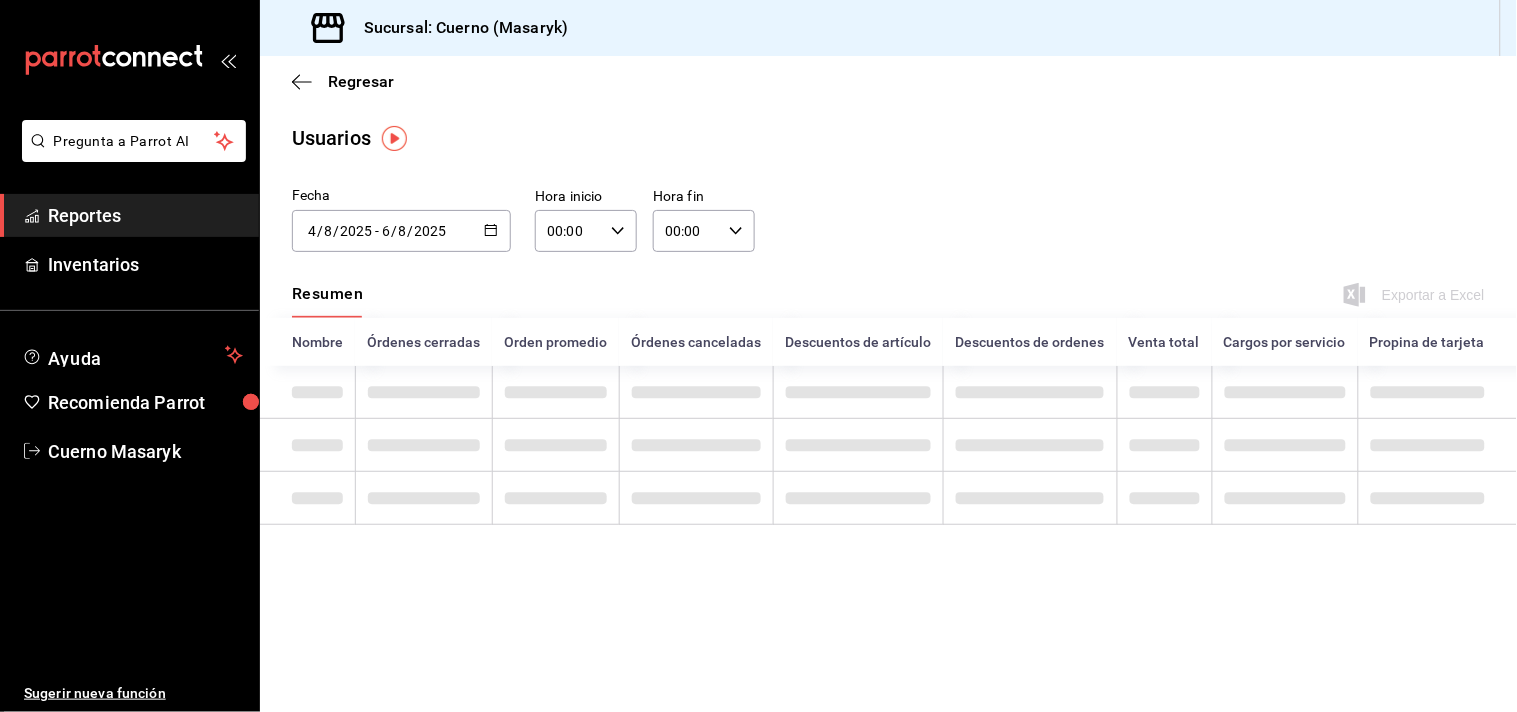 click on "00:00 Hora inicio" at bounding box center [586, 231] 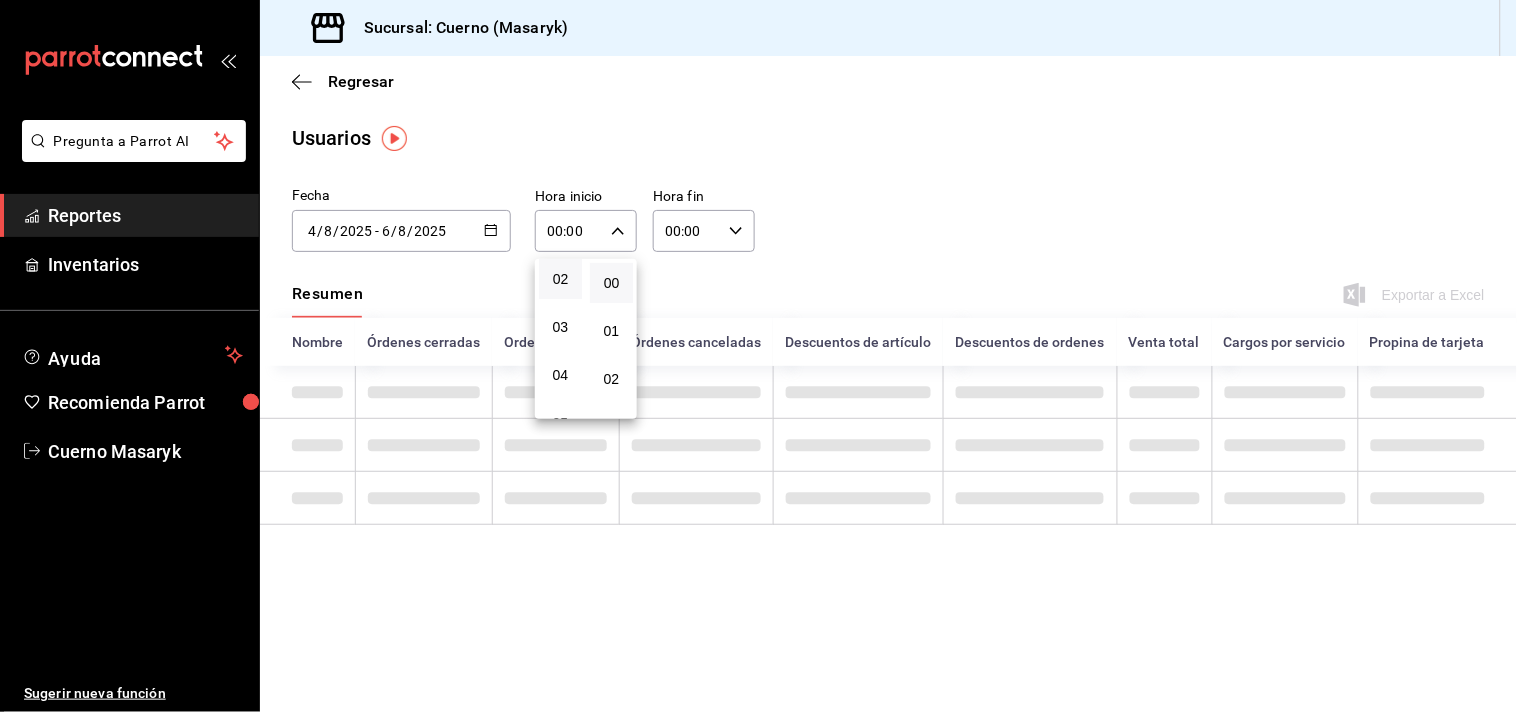scroll, scrollTop: 222, scrollLeft: 0, axis: vertical 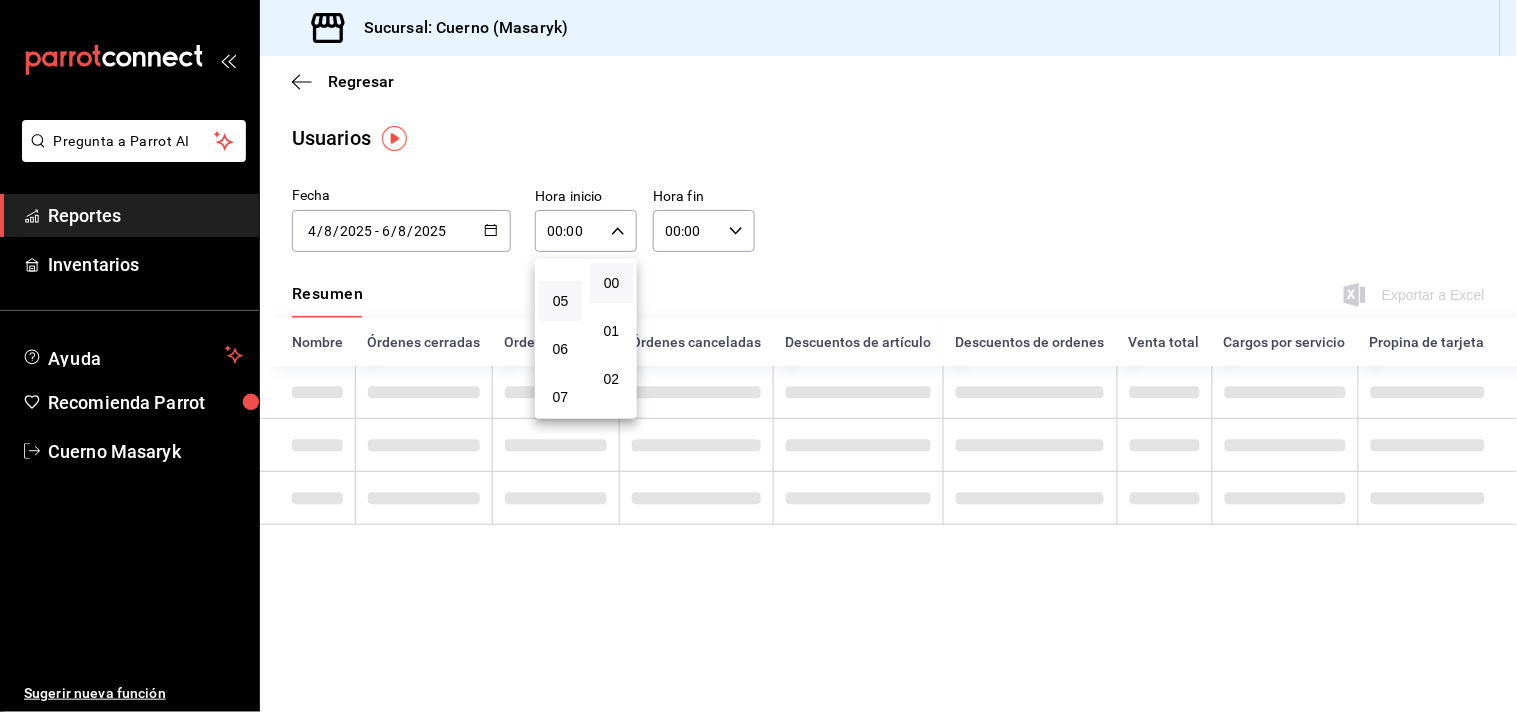 click on "05" at bounding box center (560, 301) 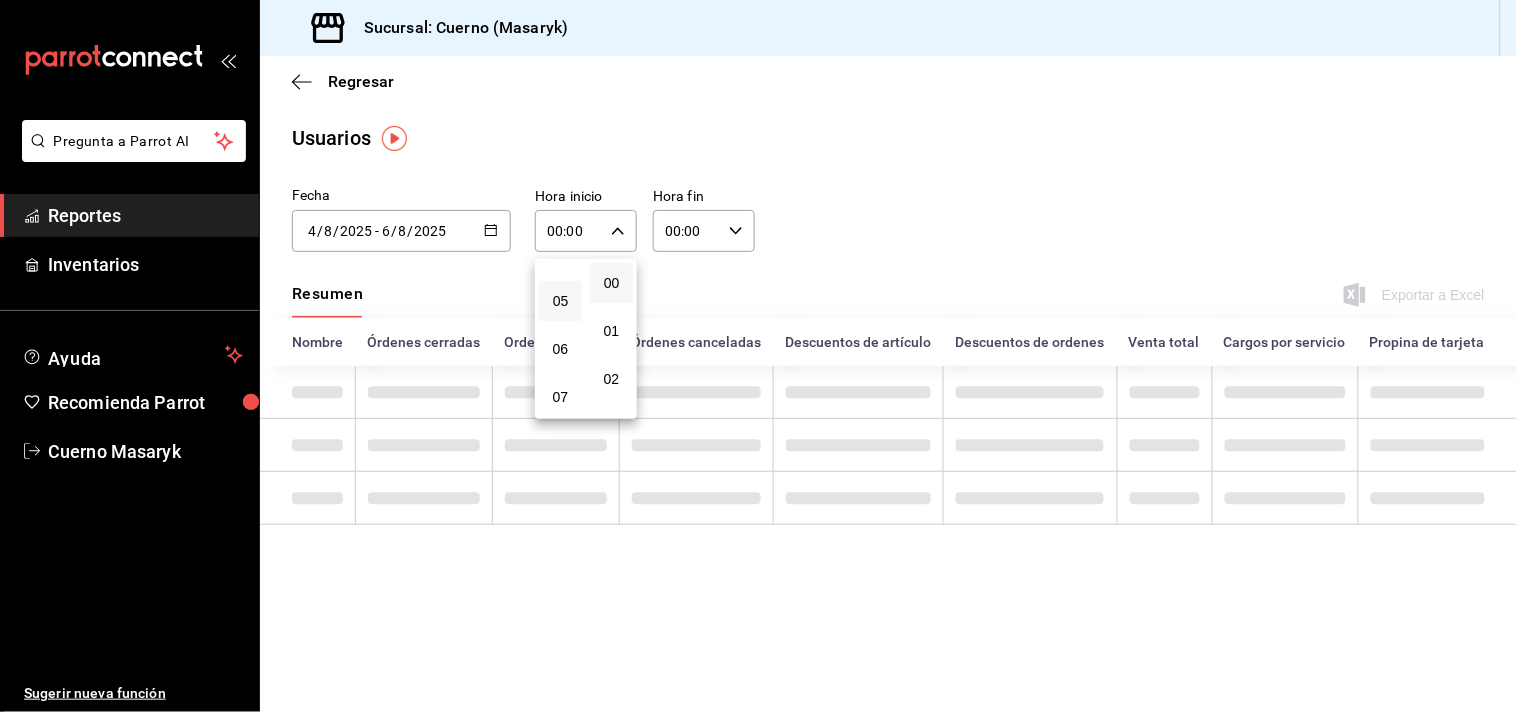 type on "05:00" 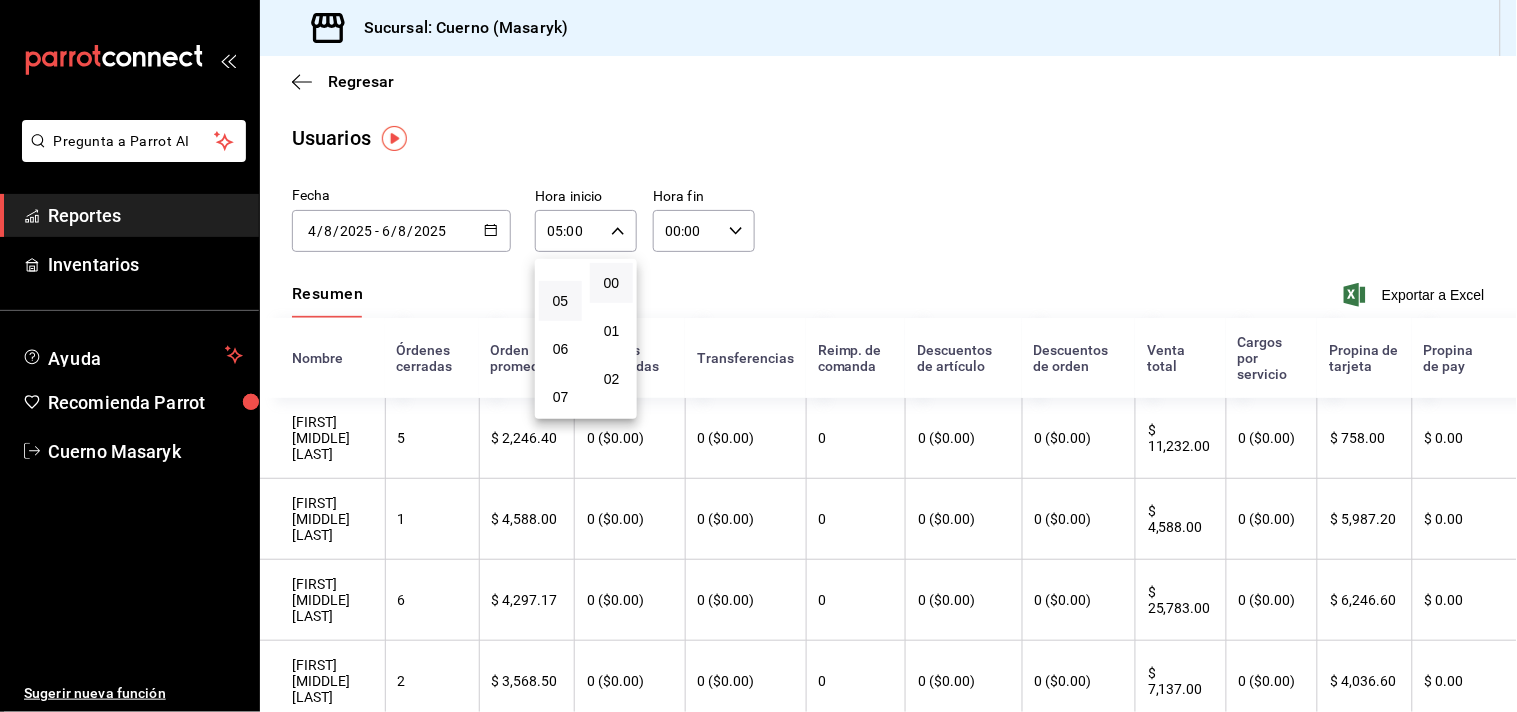 click at bounding box center (758, 356) 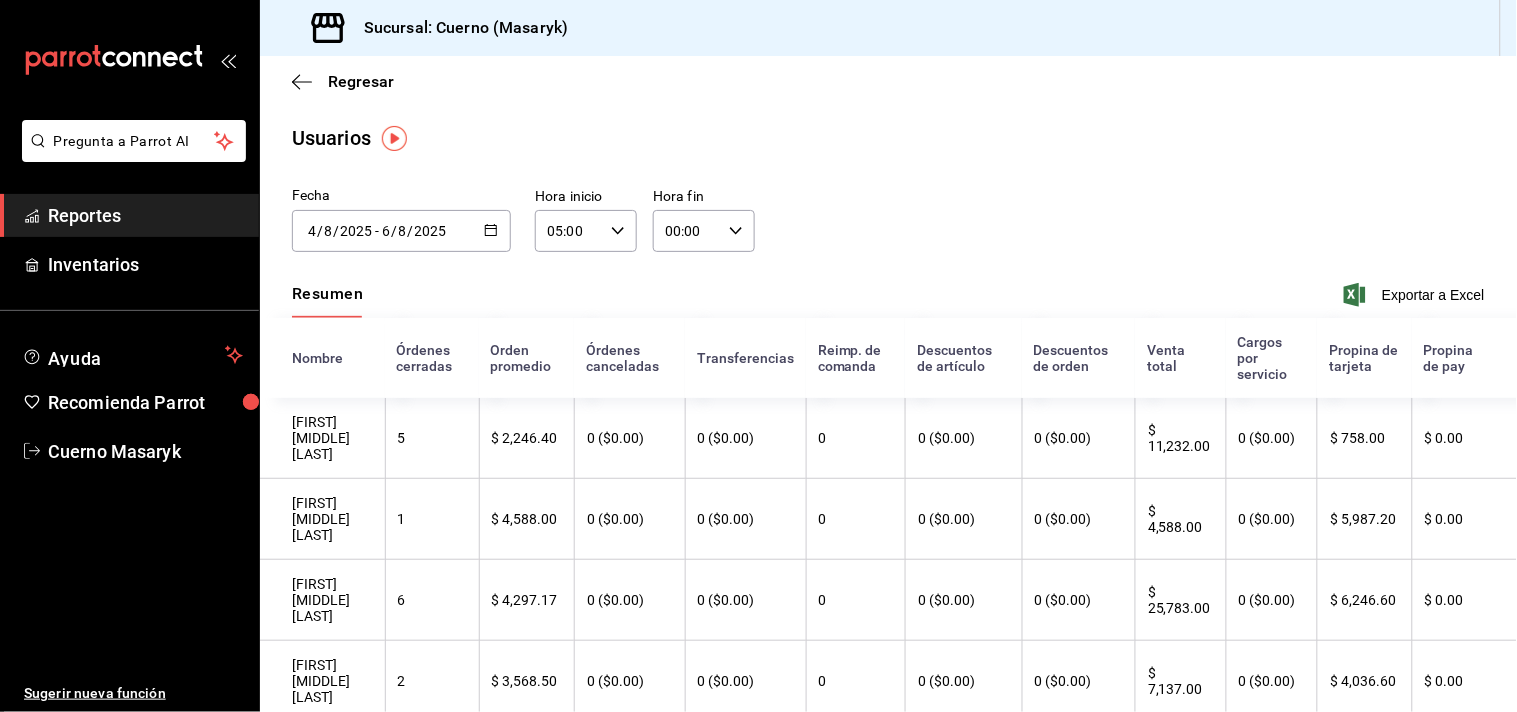 click 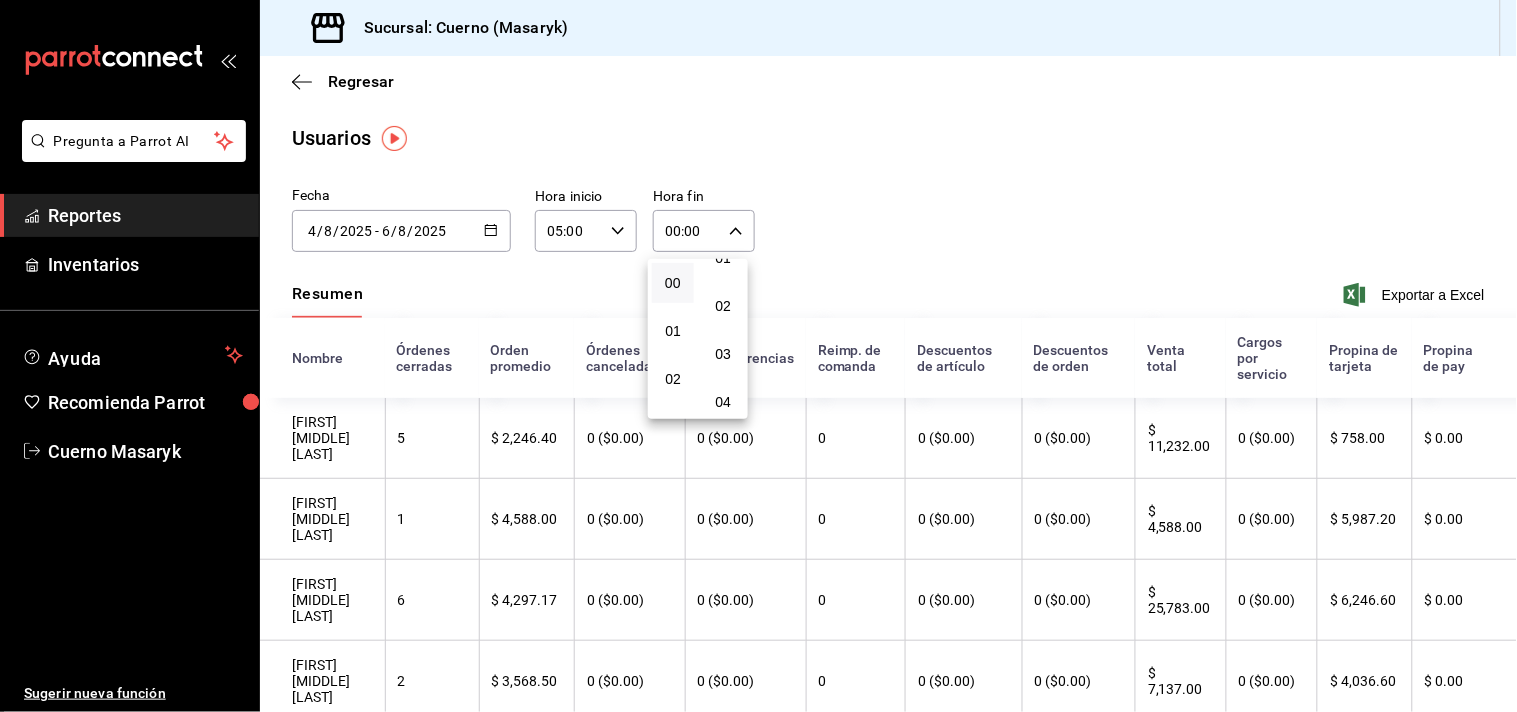scroll, scrollTop: 111, scrollLeft: 0, axis: vertical 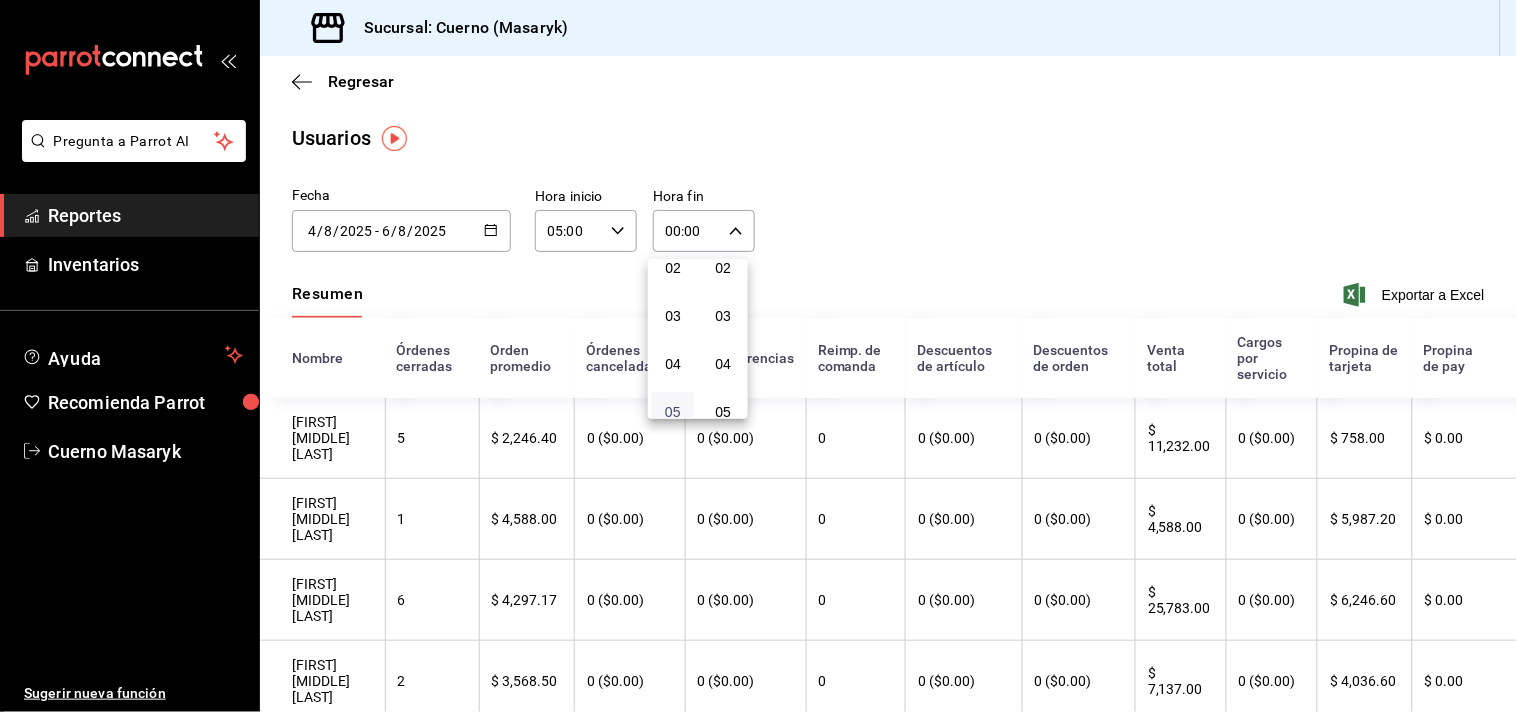 click on "05" at bounding box center [673, 412] 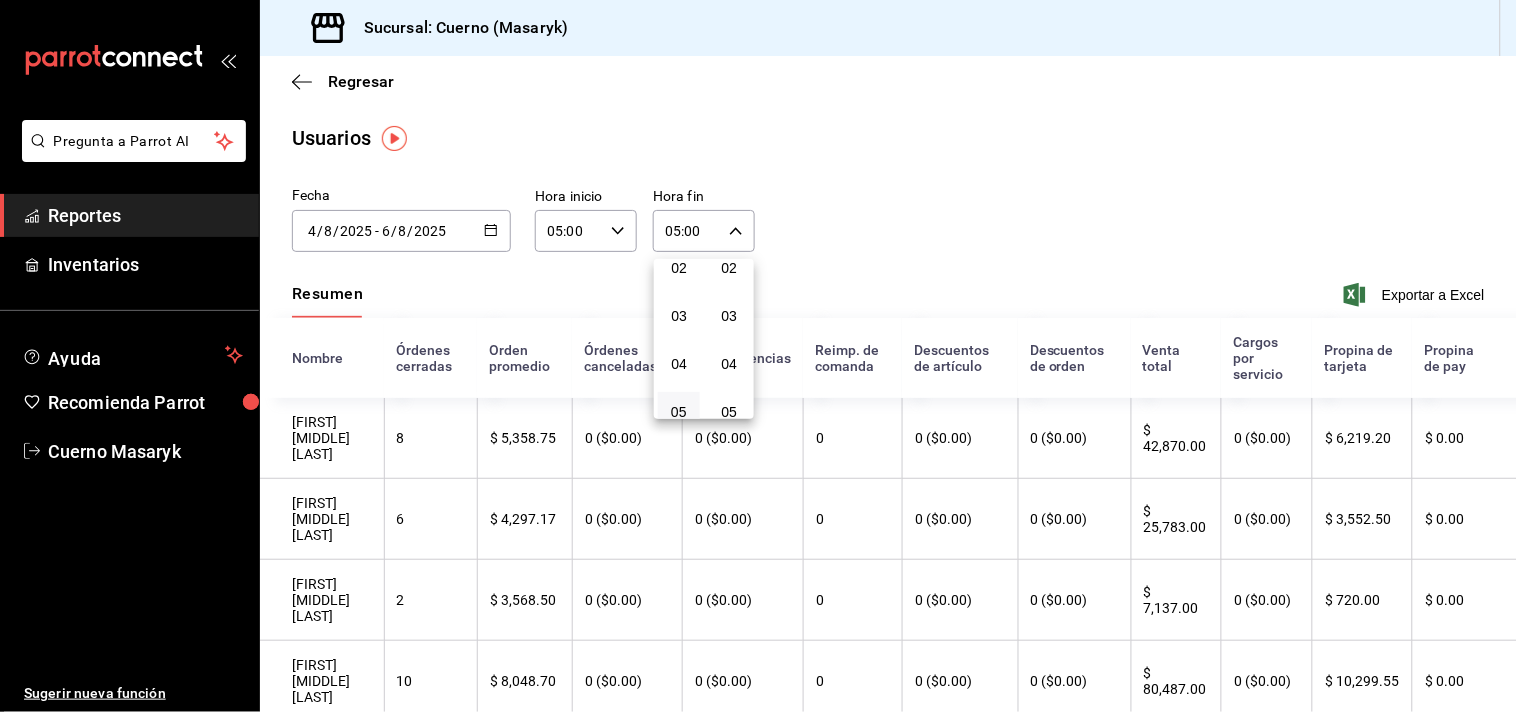 click at bounding box center [758, 356] 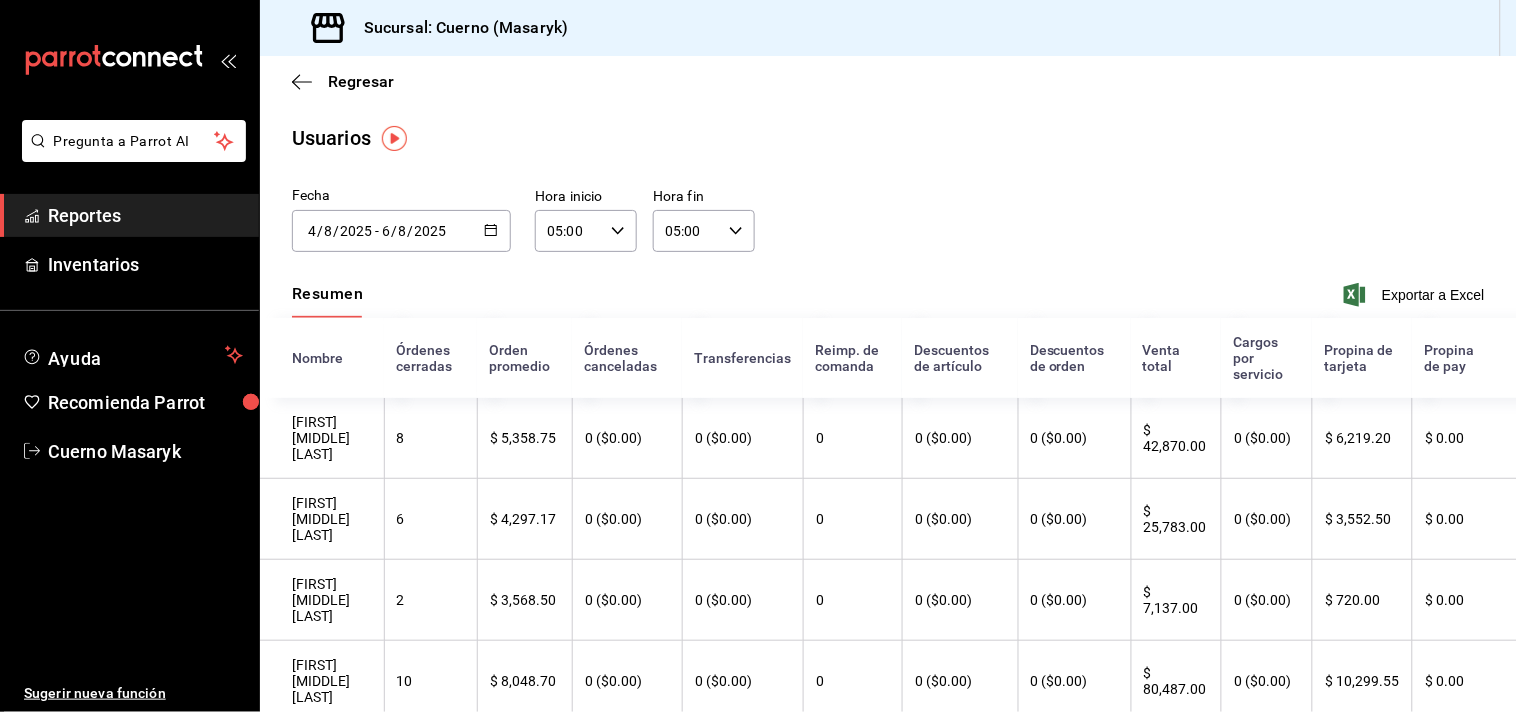 click on "Usuarios" at bounding box center [888, 138] 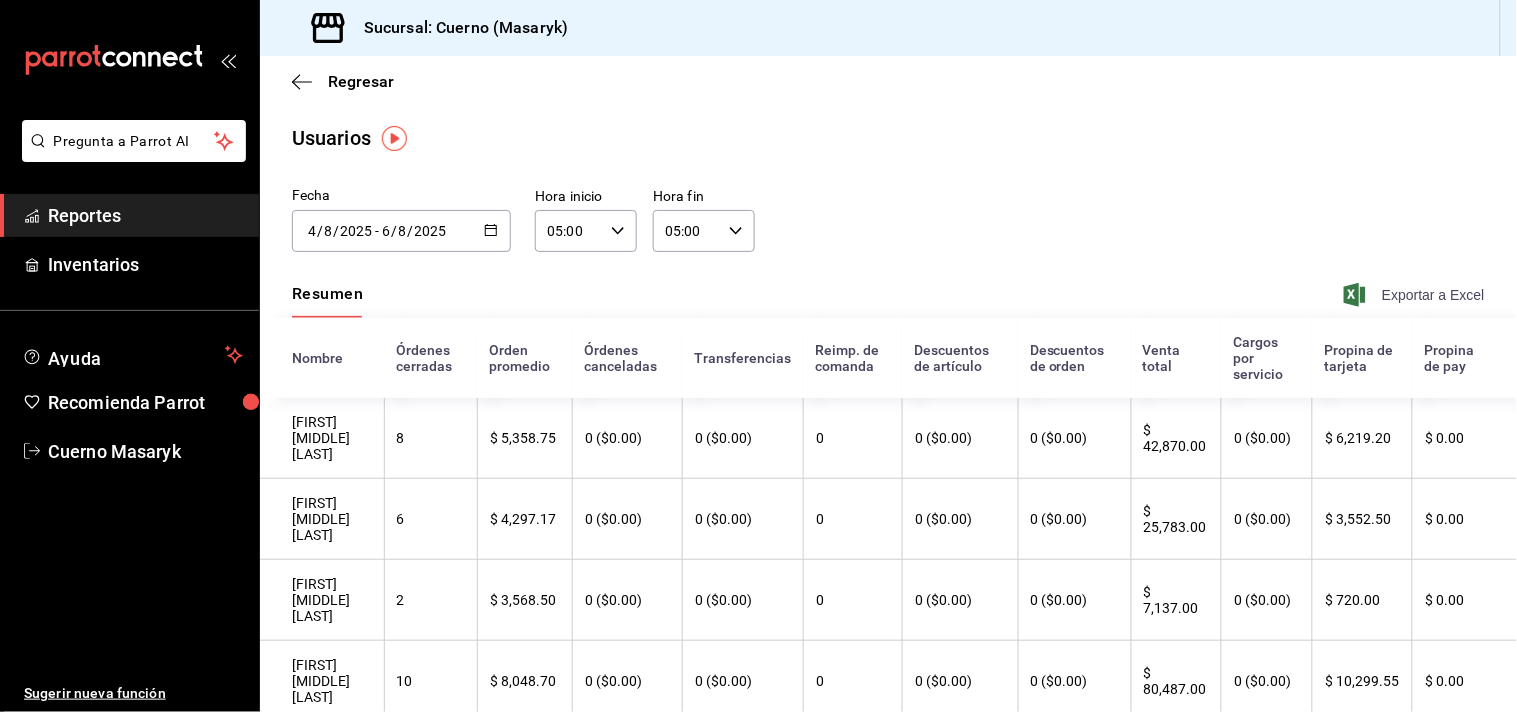 click on "Exportar a Excel" at bounding box center [1416, 295] 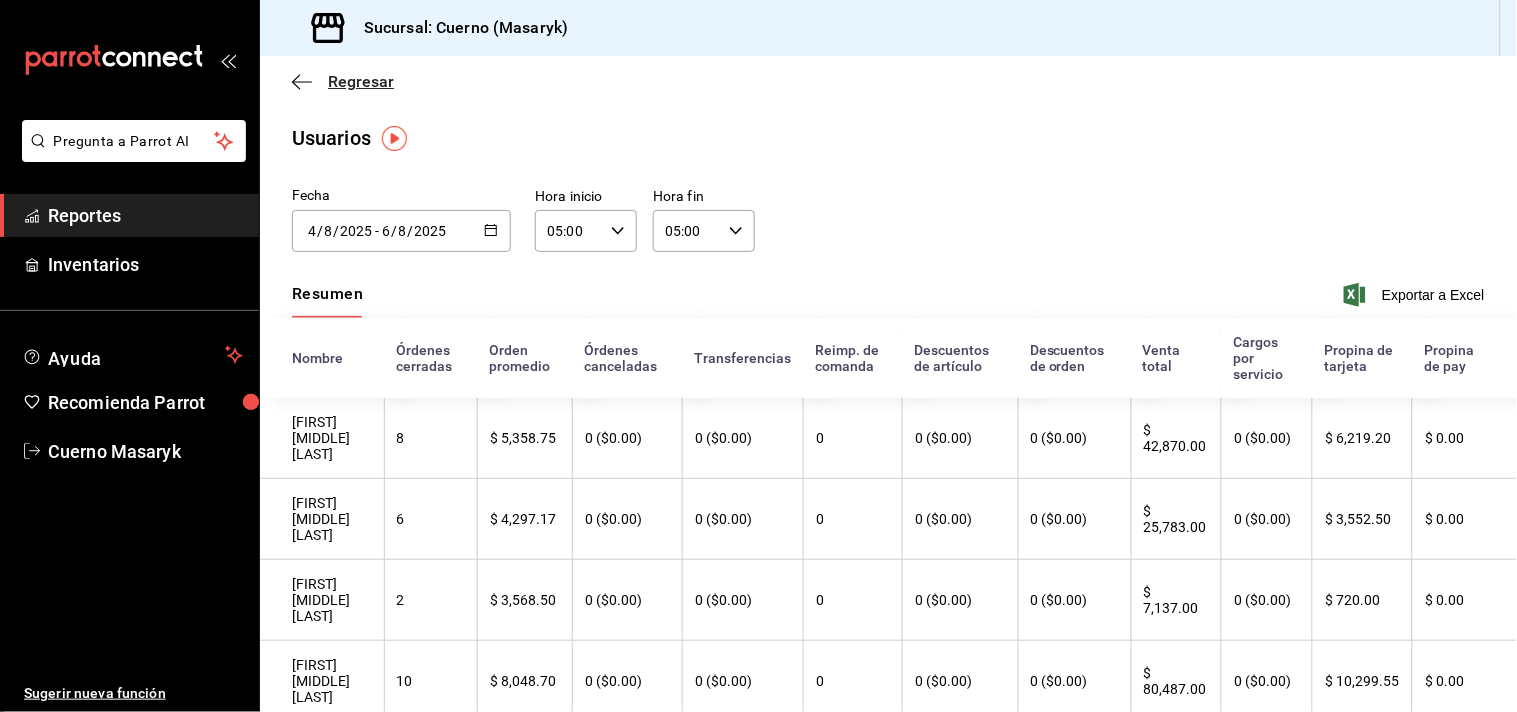 click on "Regresar" at bounding box center [361, 81] 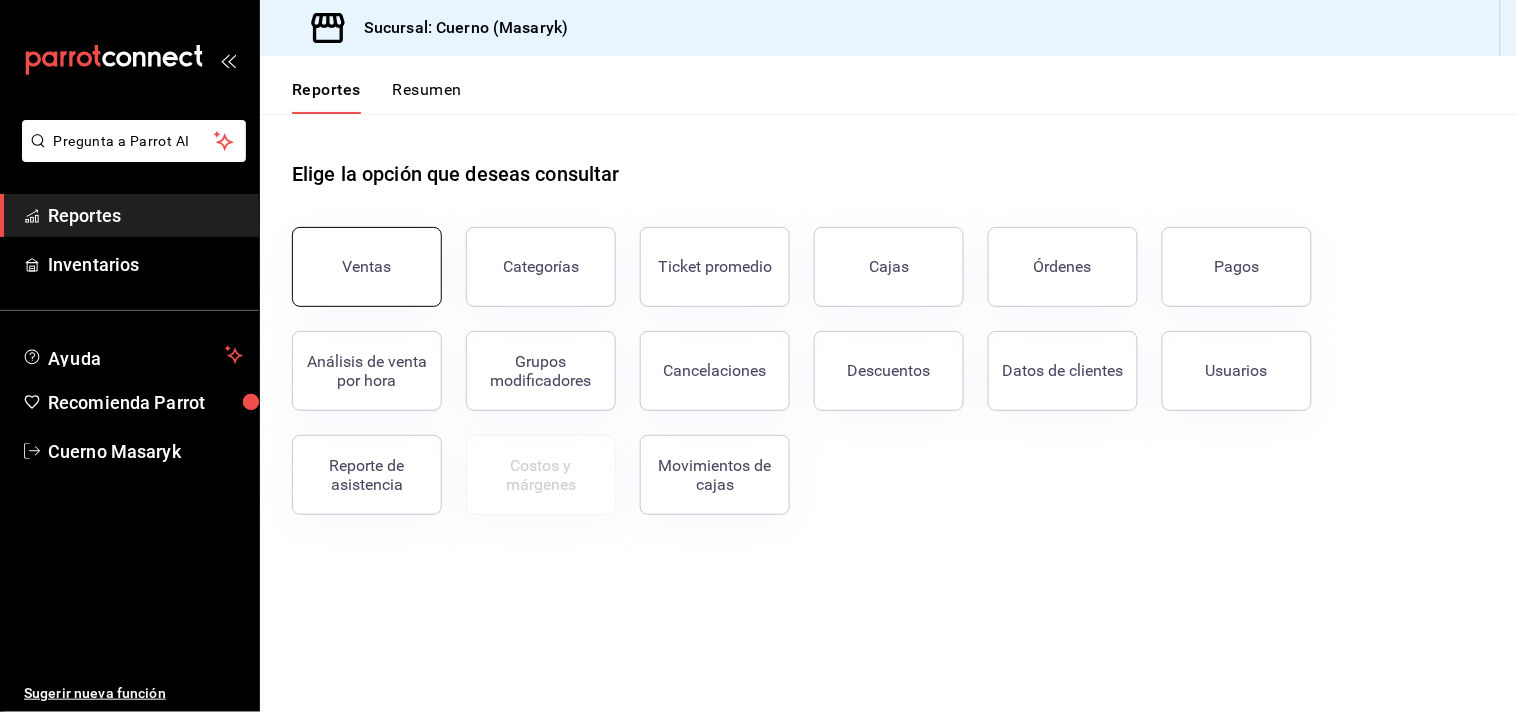 click on "Ventas" at bounding box center (367, 267) 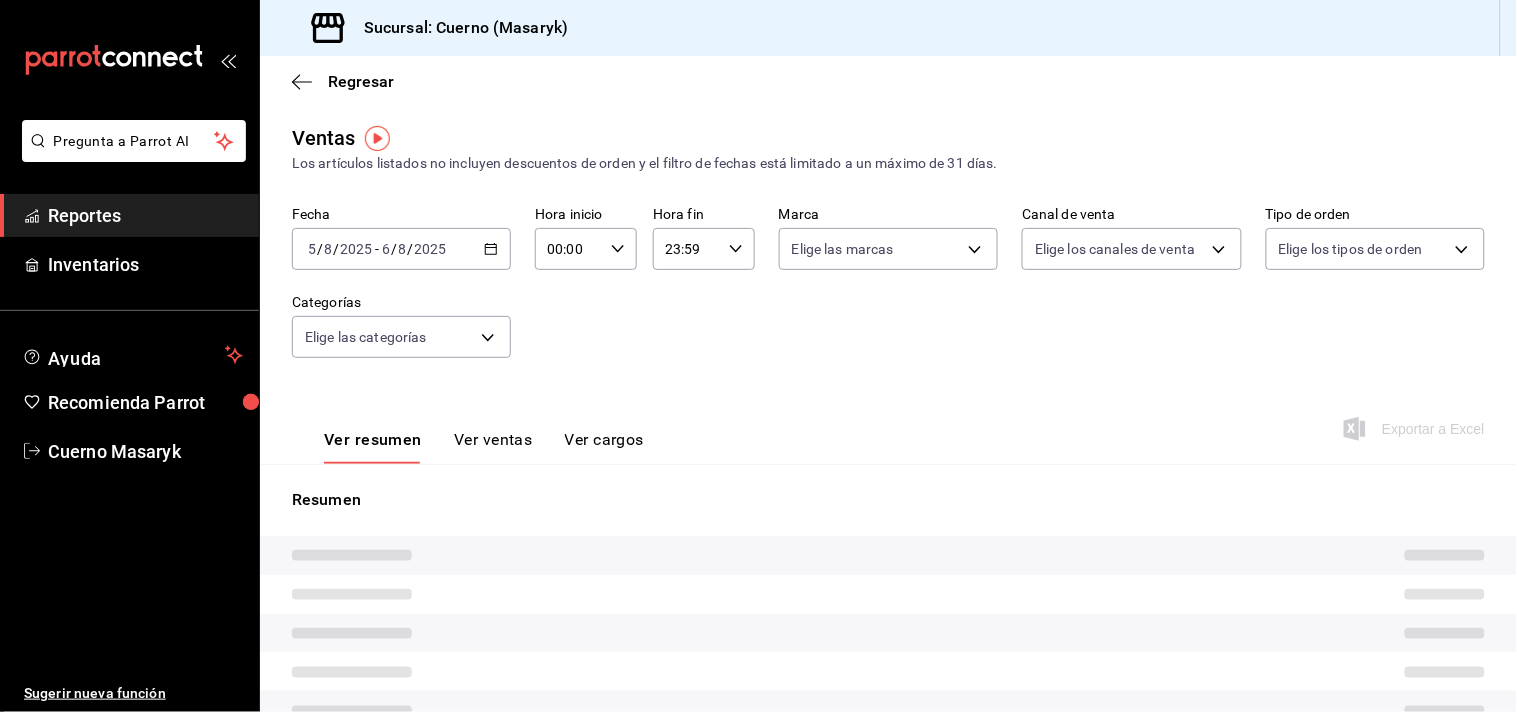 type on "04:00" 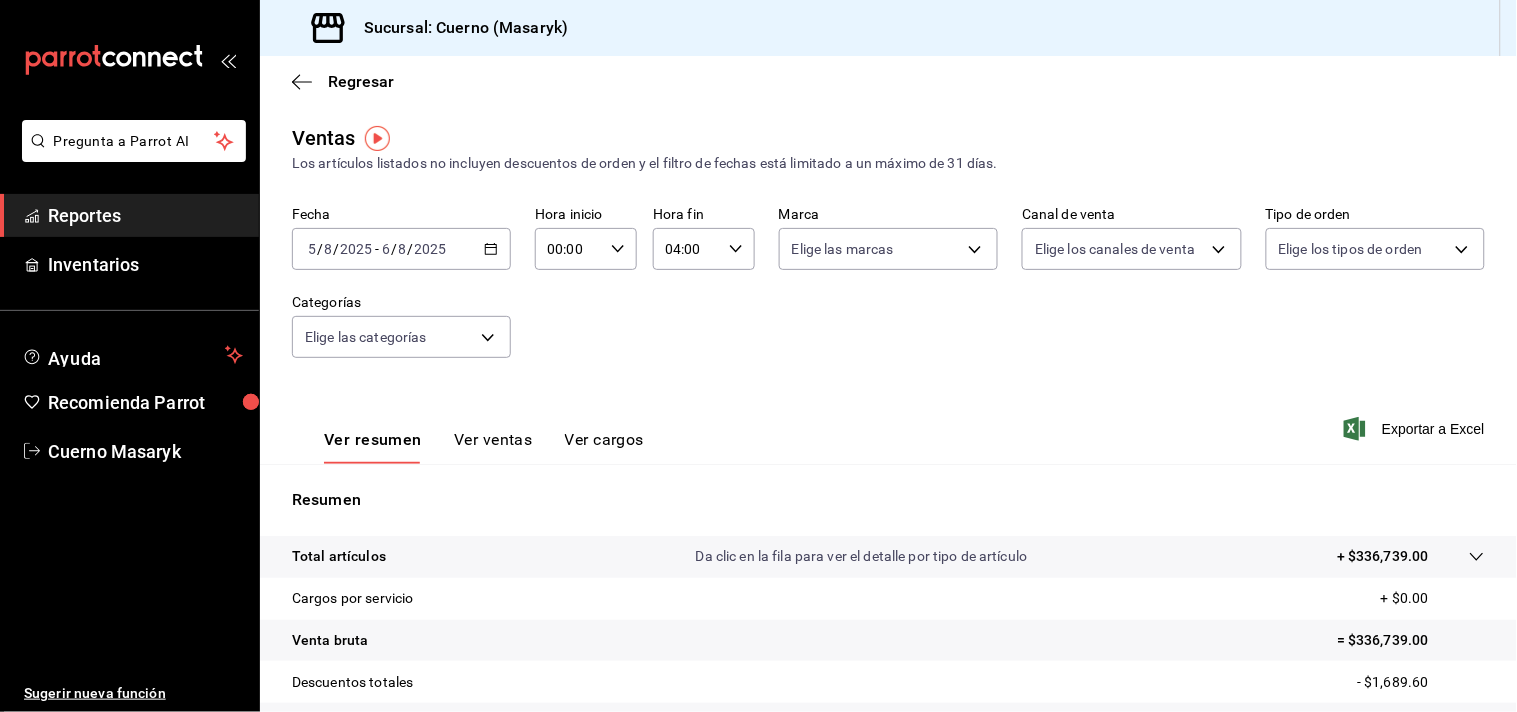 click on "[DATE] [NUMBER] / [NUMBER] / [YEAR] - [DATE] [NUMBER] / [NUMBER] / [YEAR]" at bounding box center [401, 249] 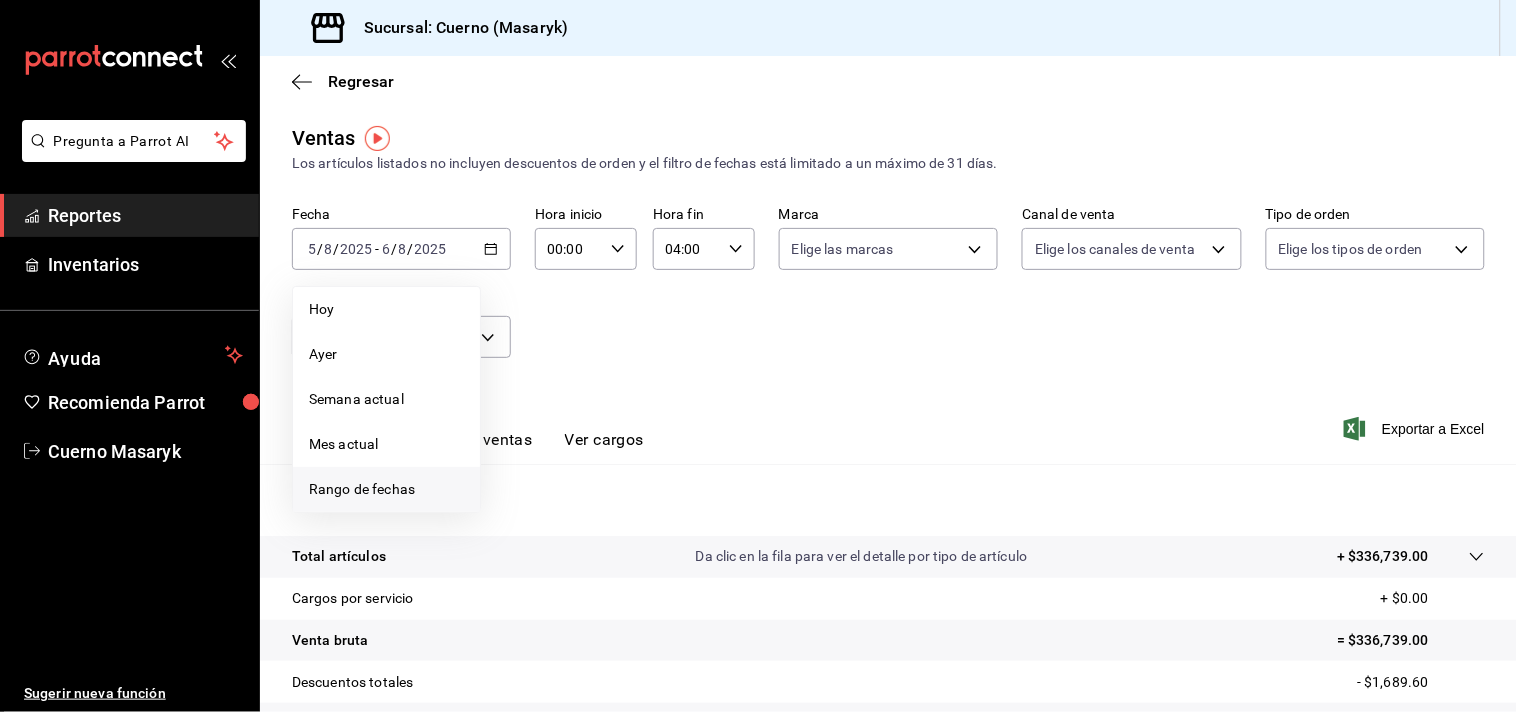 click on "Rango de fechas" at bounding box center [386, 489] 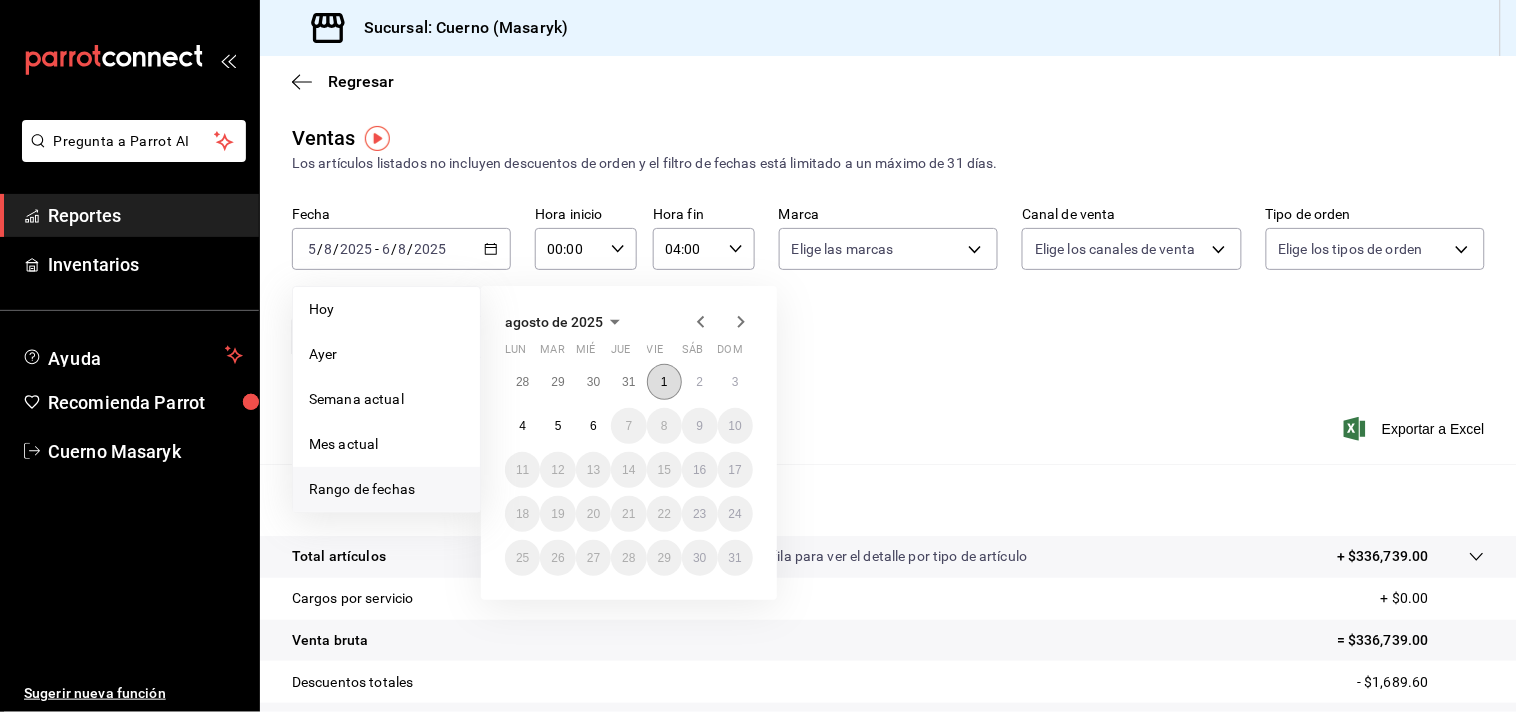 click on "1" at bounding box center (664, 382) 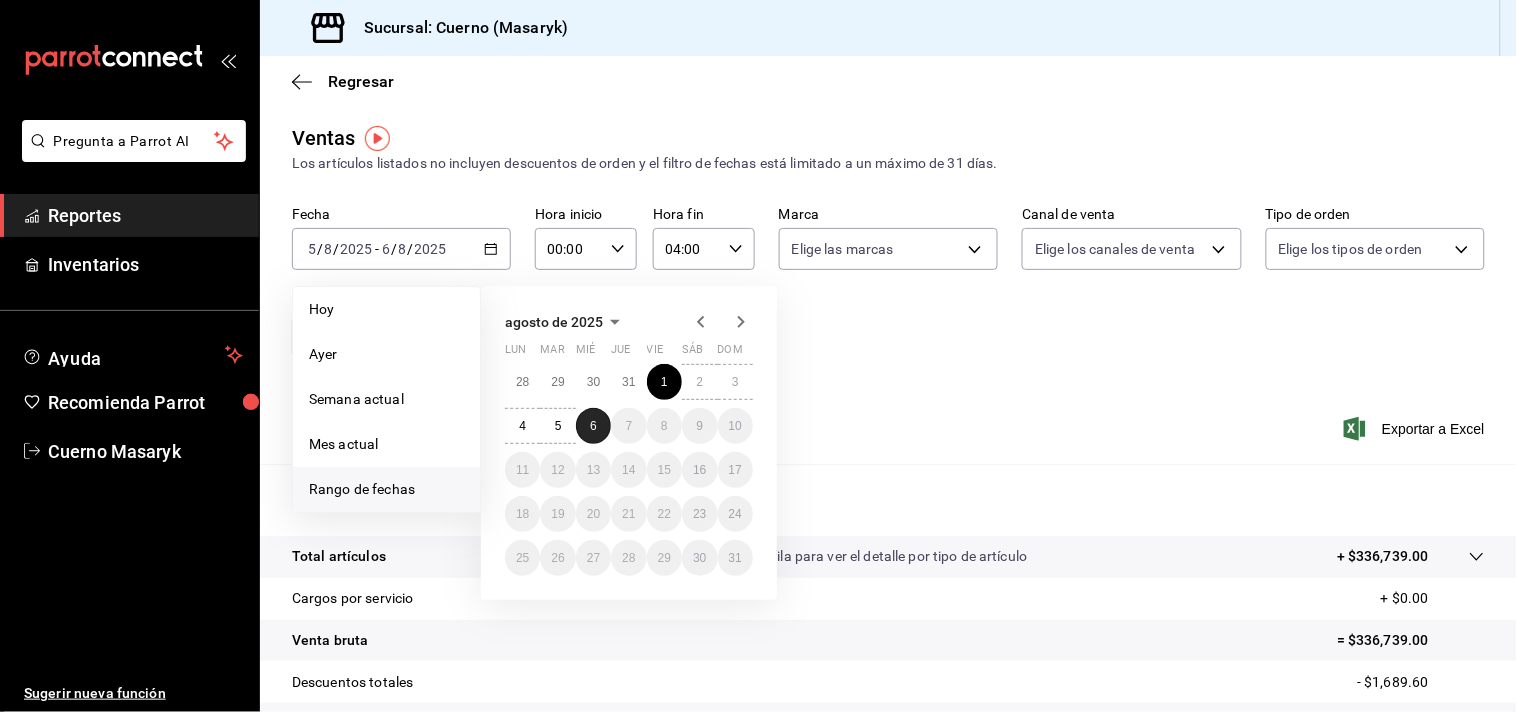 click on "6" at bounding box center (593, 426) 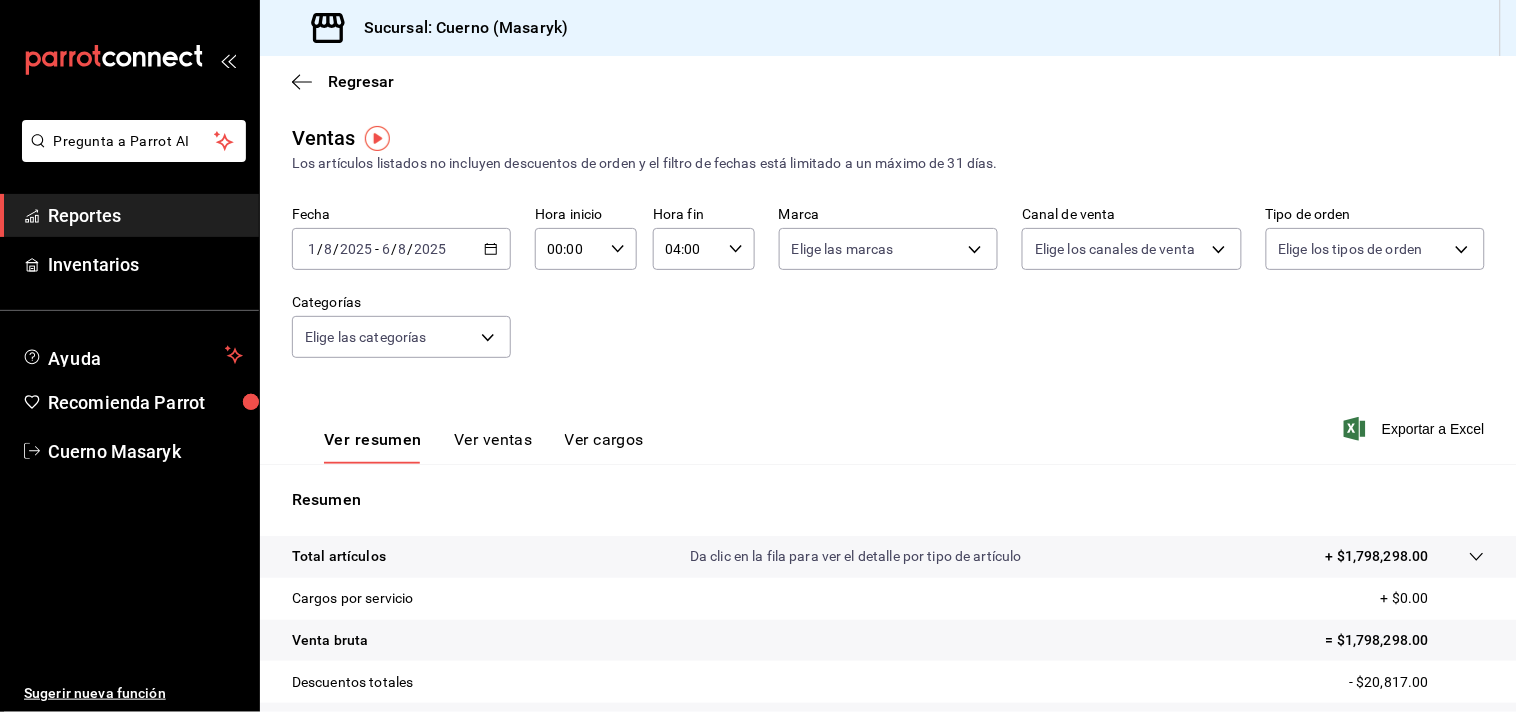 click 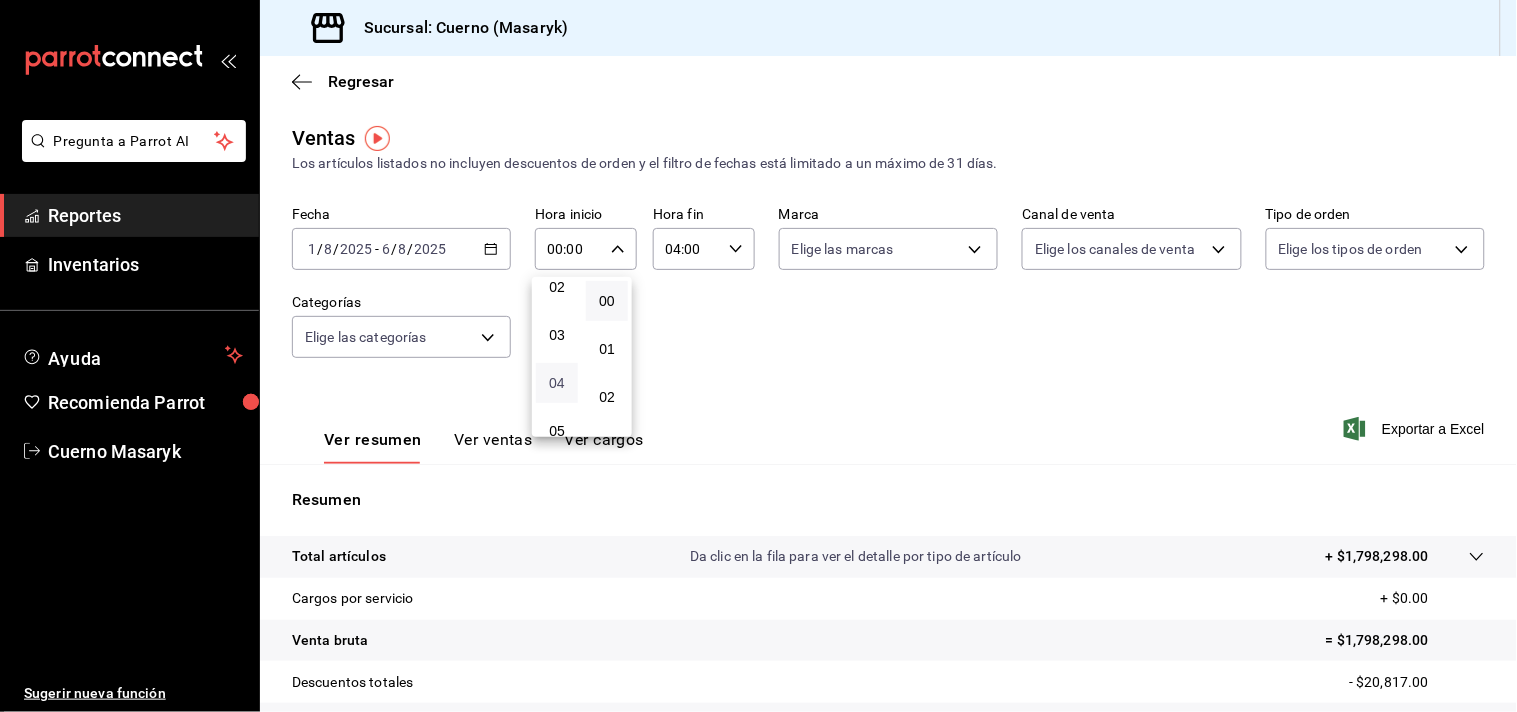 scroll, scrollTop: 111, scrollLeft: 0, axis: vertical 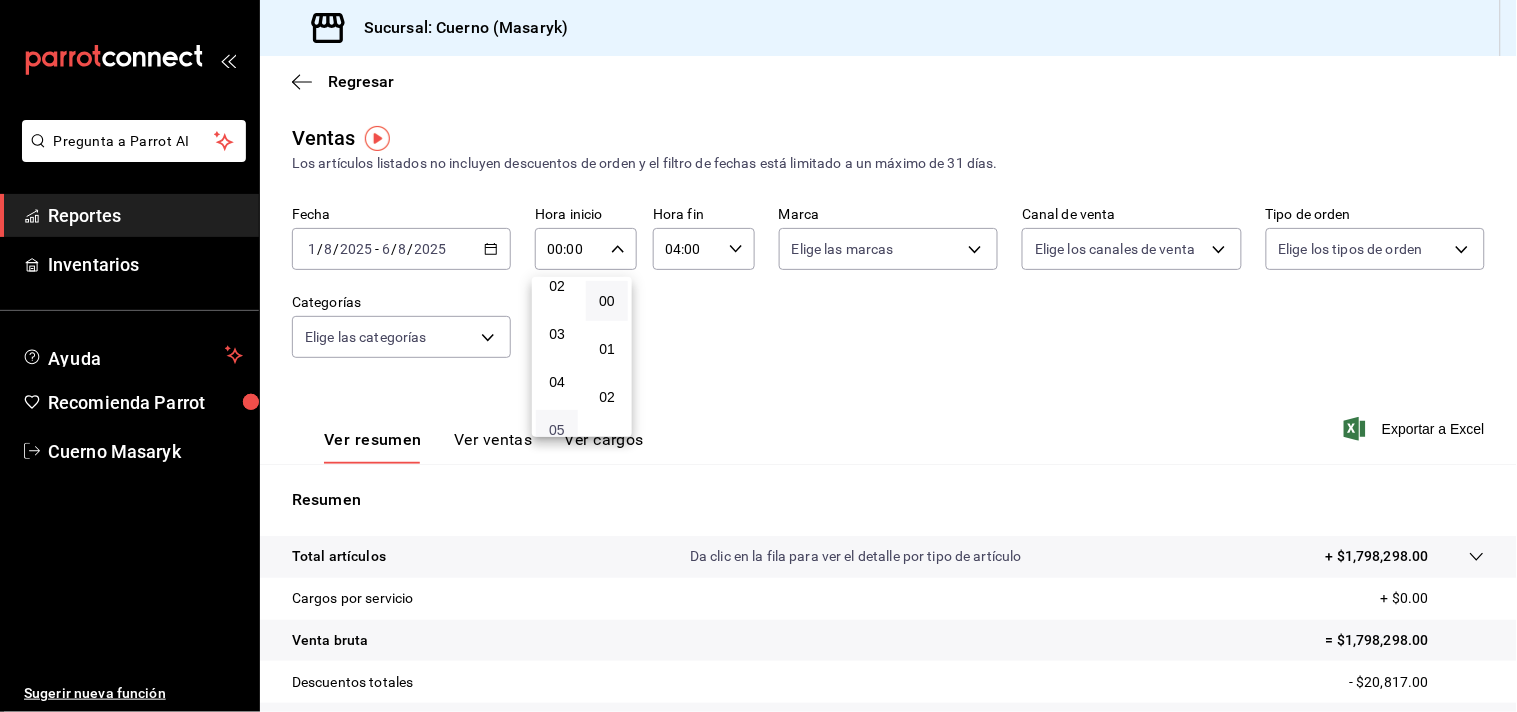 click on "05" at bounding box center (557, 430) 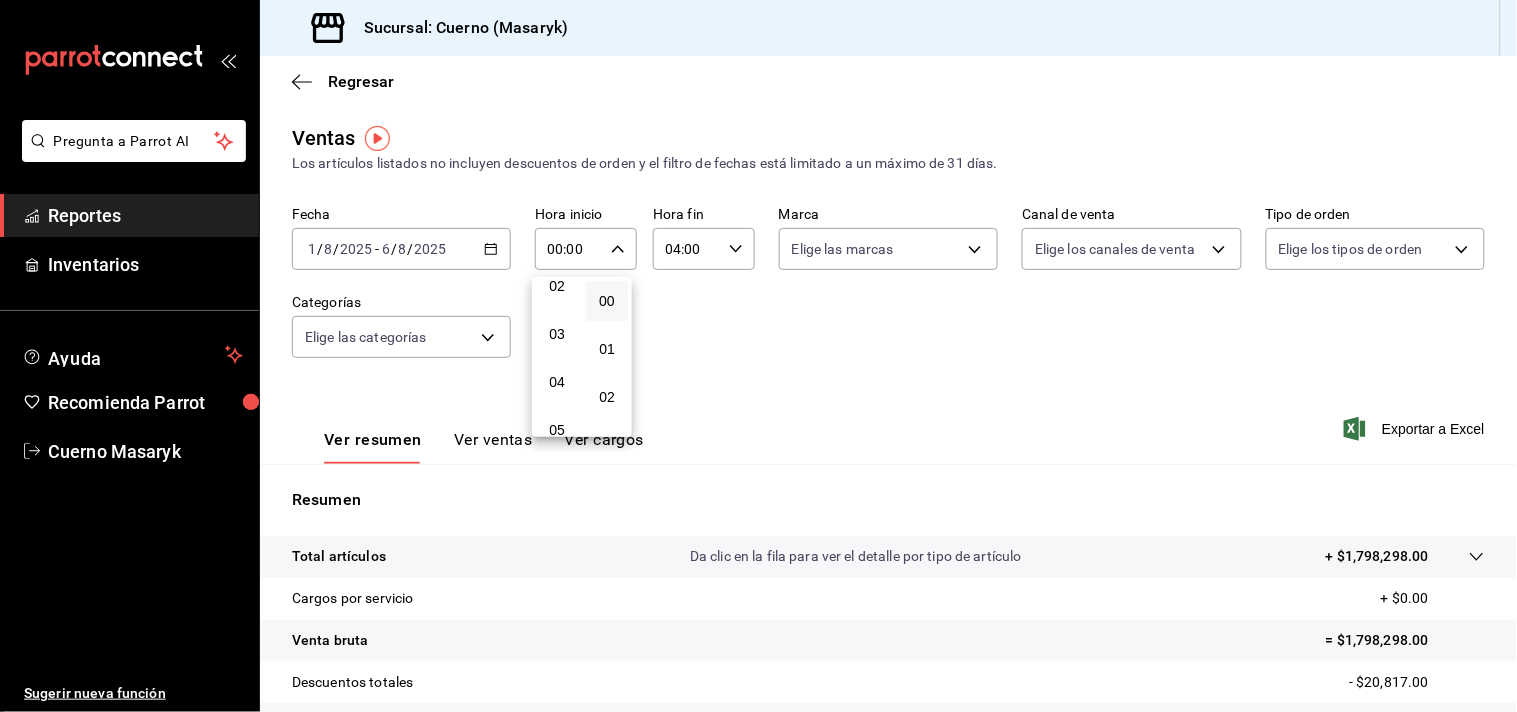 type on "05:00" 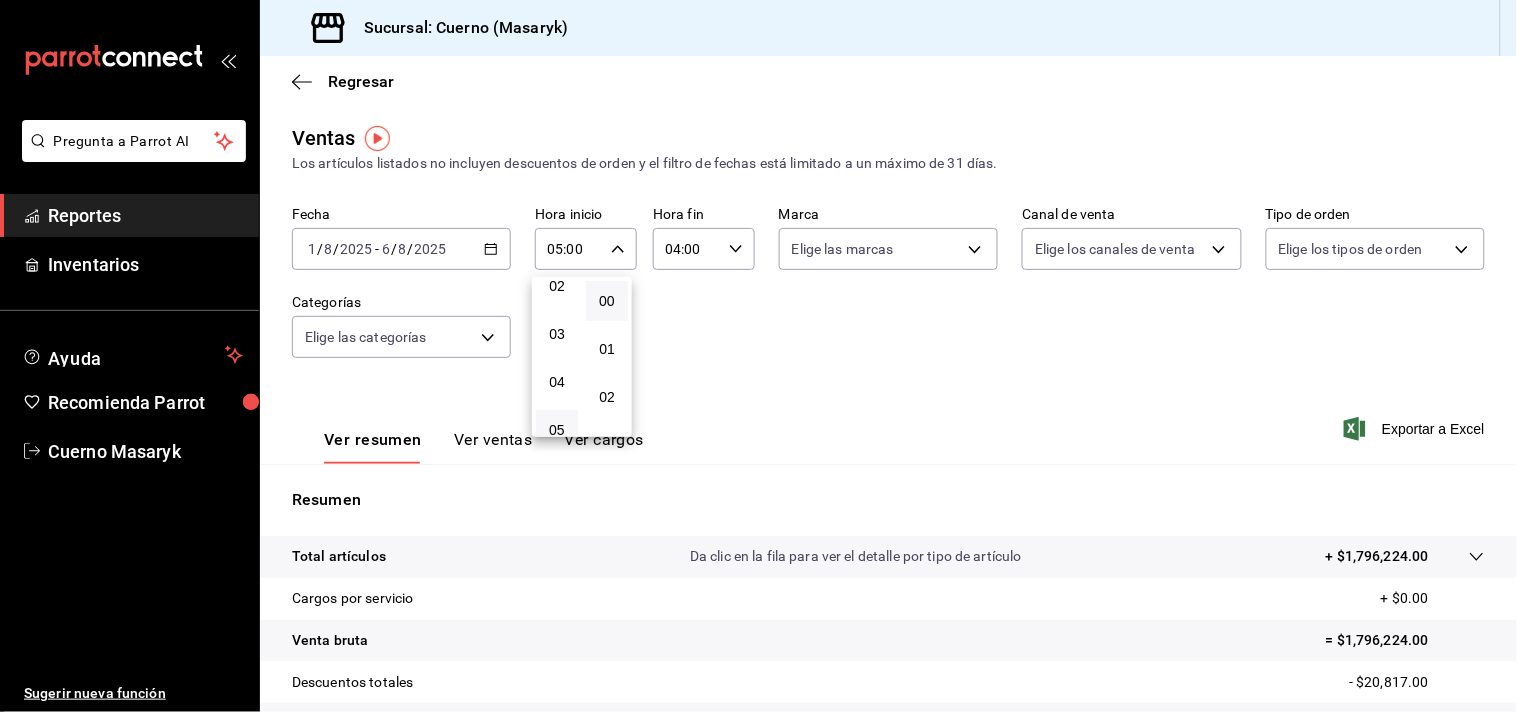 click at bounding box center (758, 356) 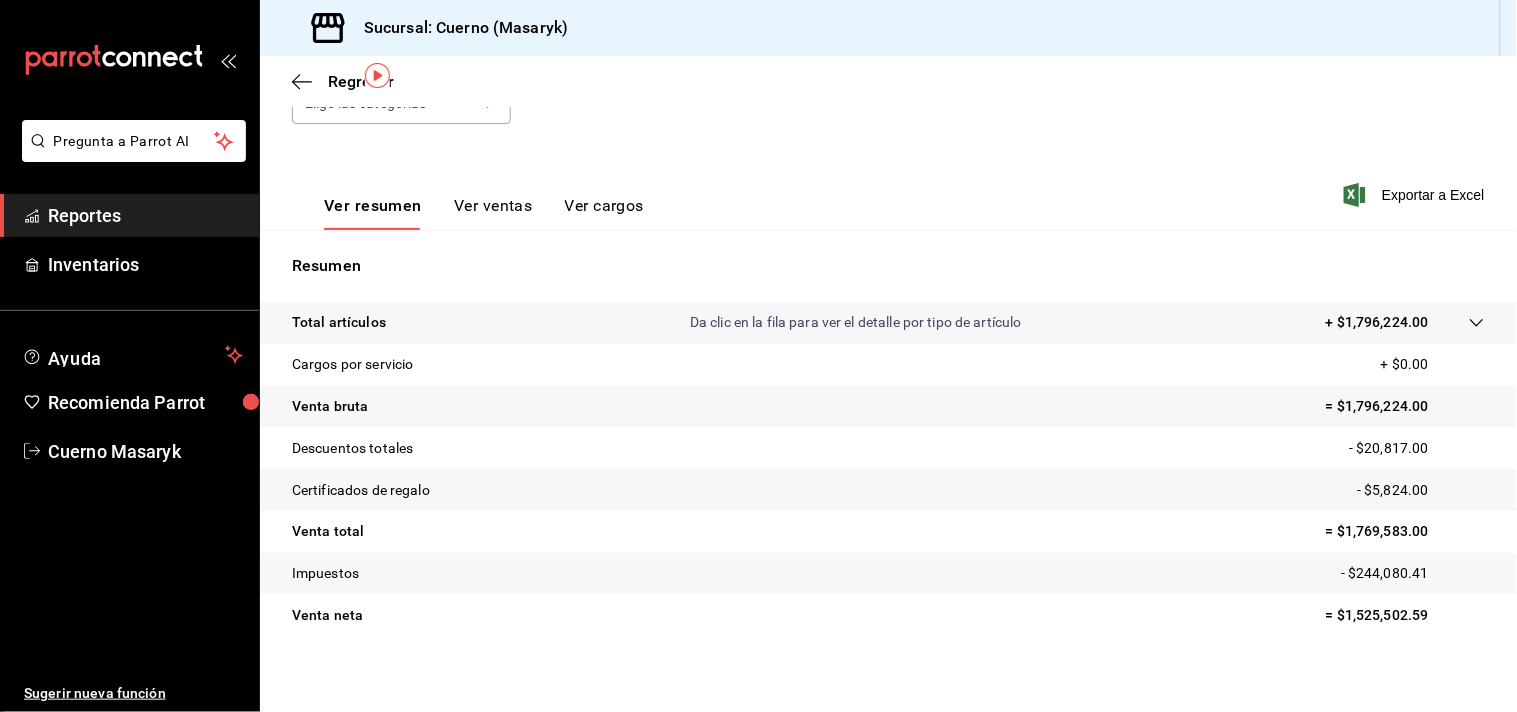 scroll, scrollTop: 246, scrollLeft: 0, axis: vertical 